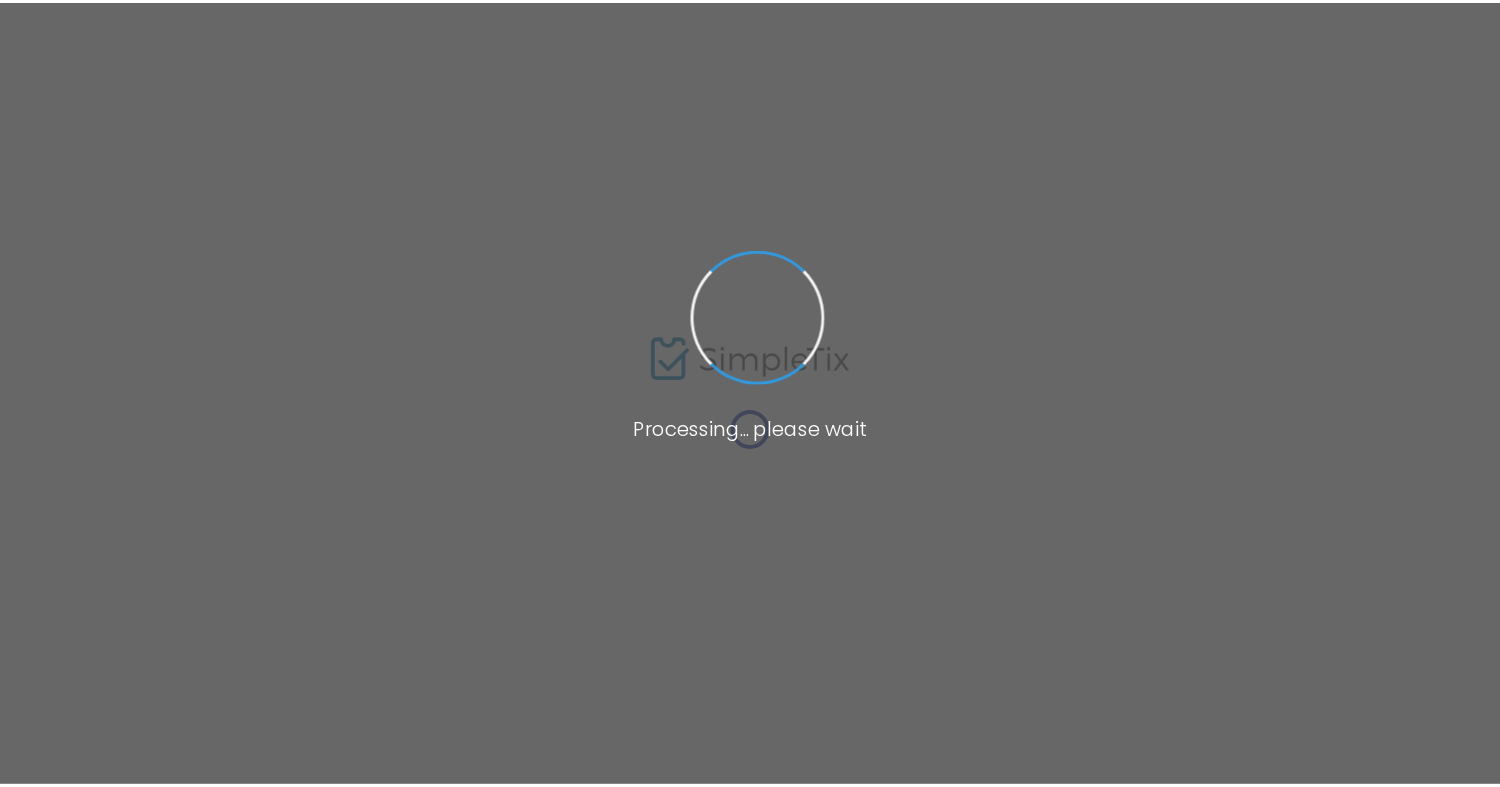 scroll, scrollTop: 0, scrollLeft: 0, axis: both 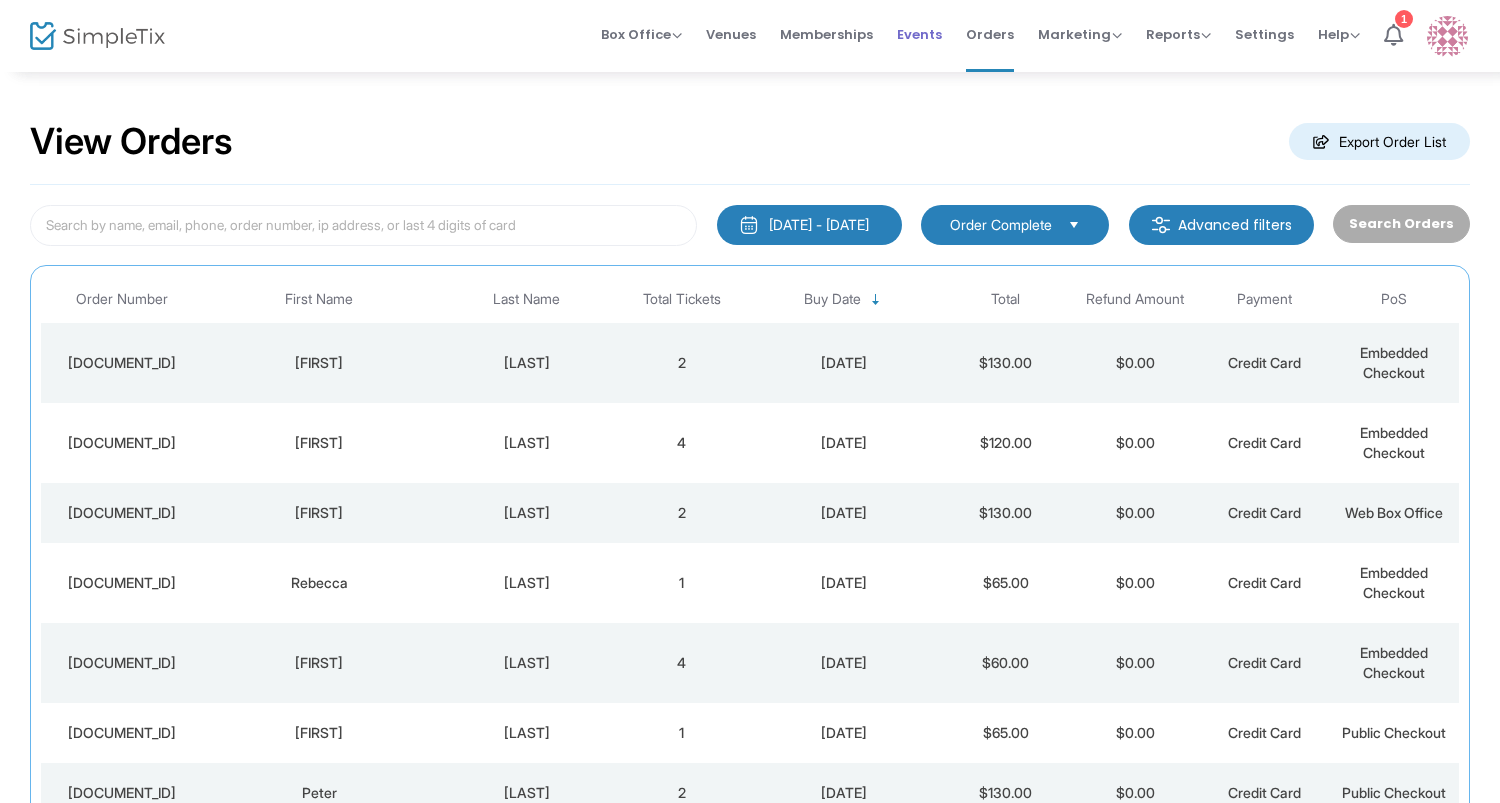 click on "Events" at bounding box center (919, 34) 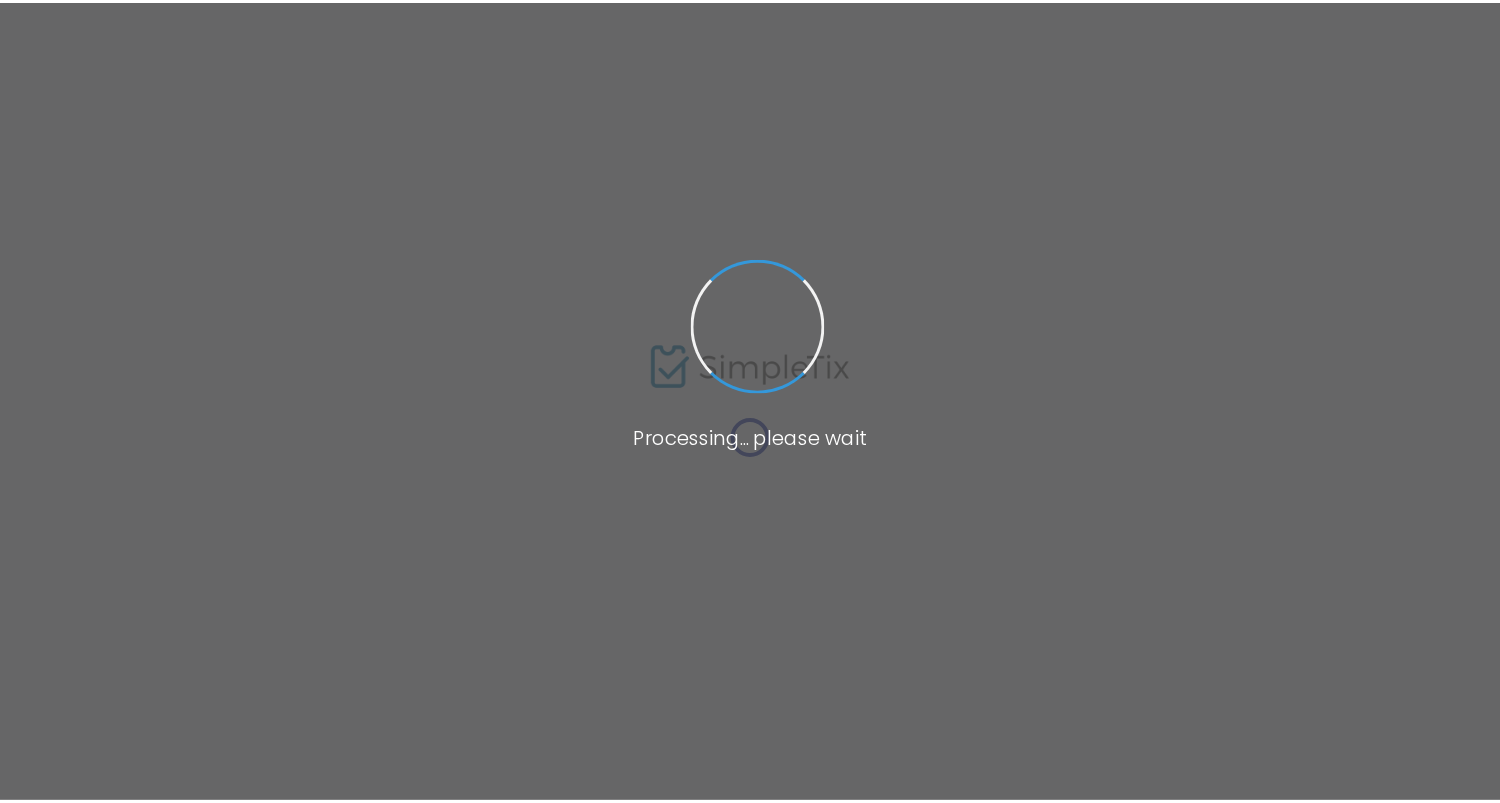 scroll, scrollTop: 0, scrollLeft: 0, axis: both 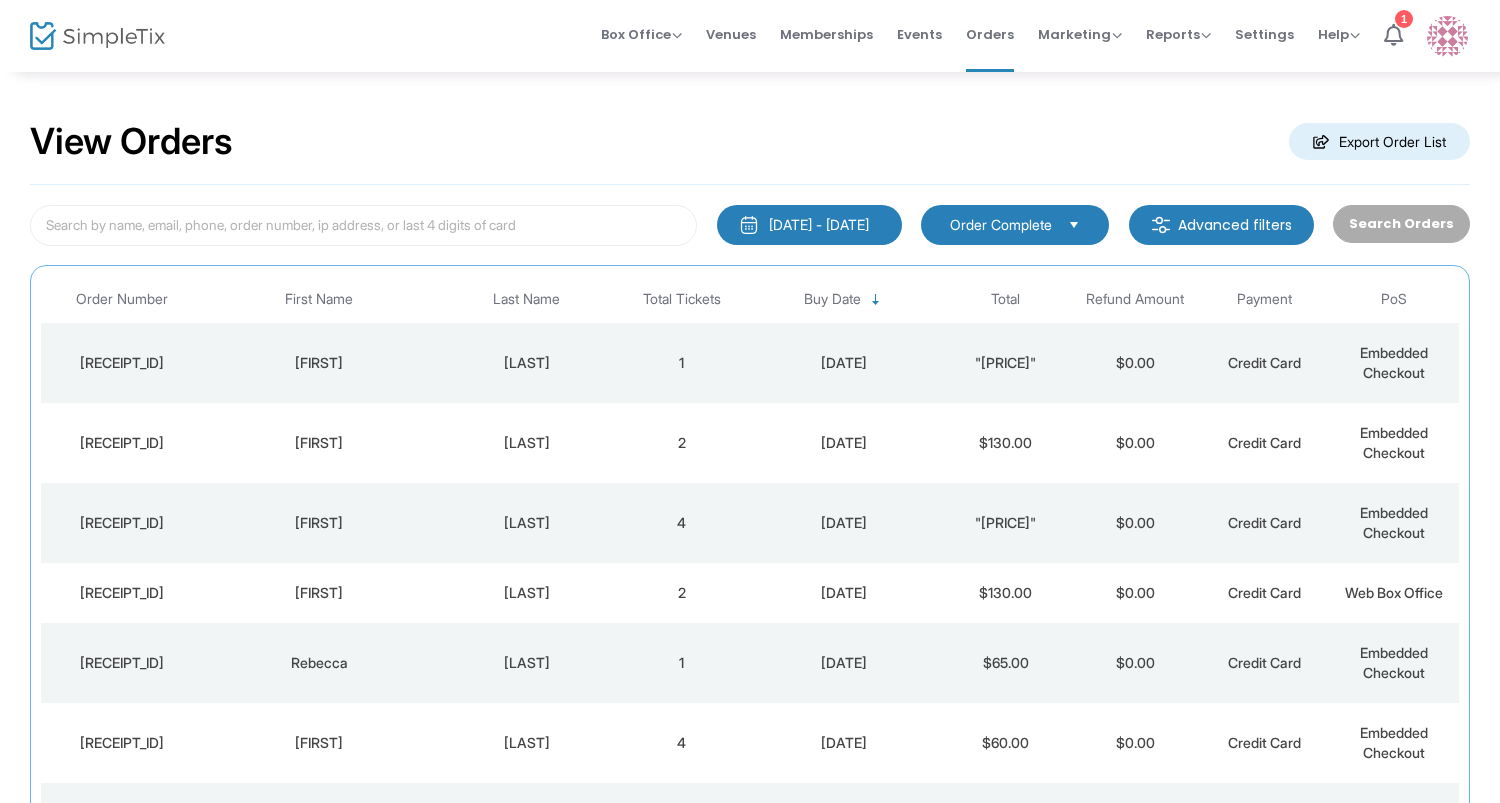 click on "[LAST]" 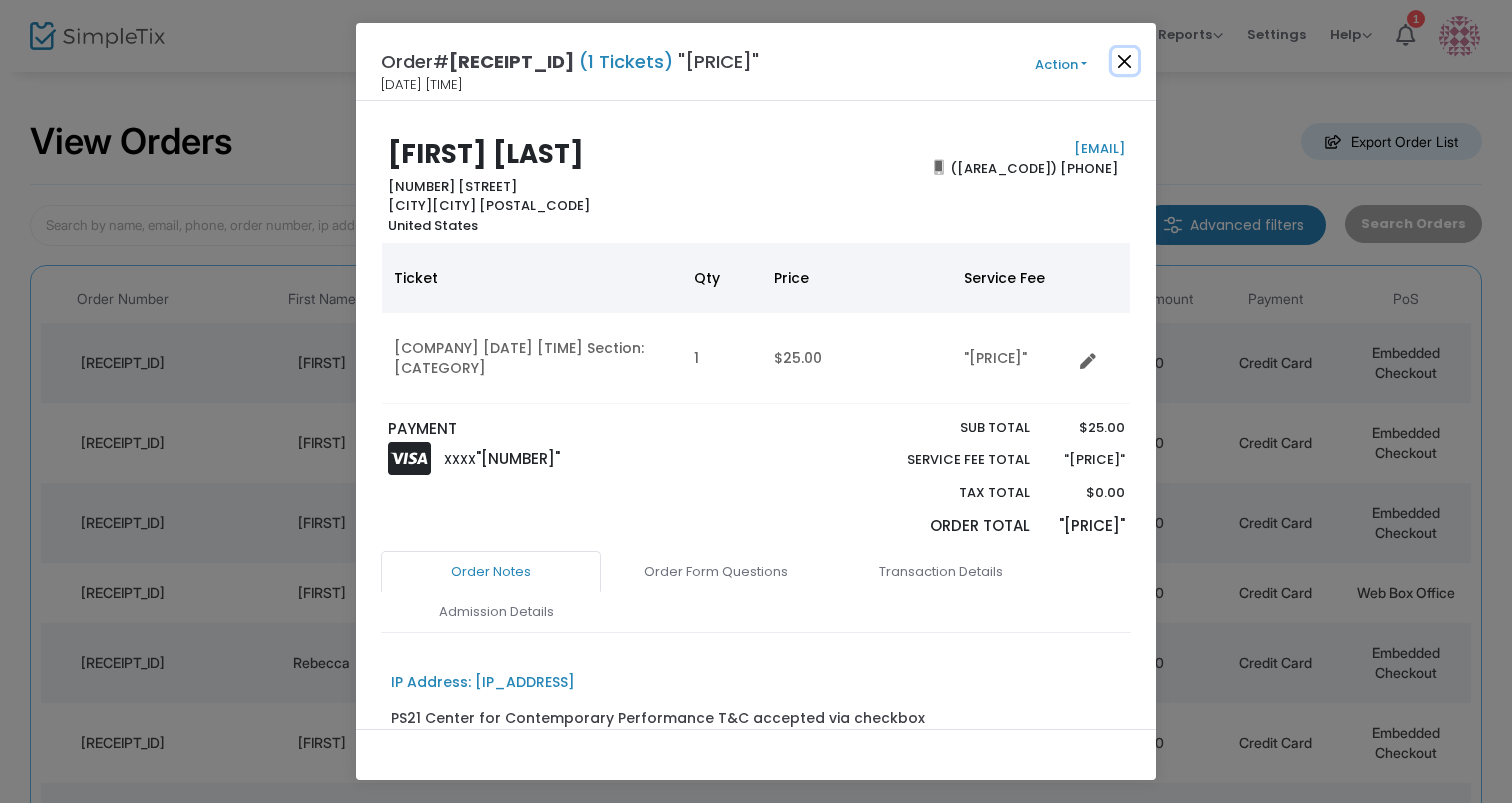 click 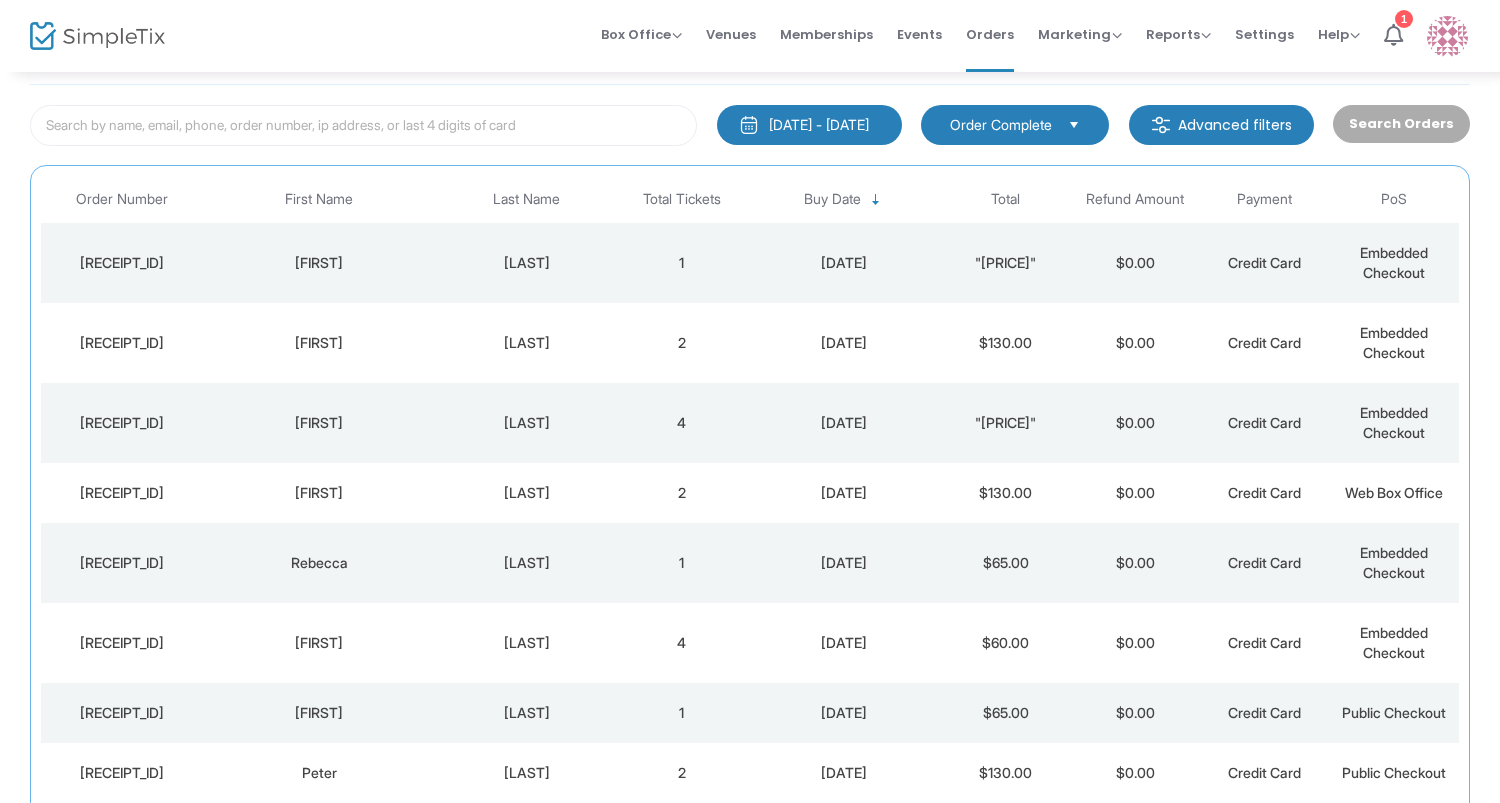 scroll, scrollTop: 0, scrollLeft: 0, axis: both 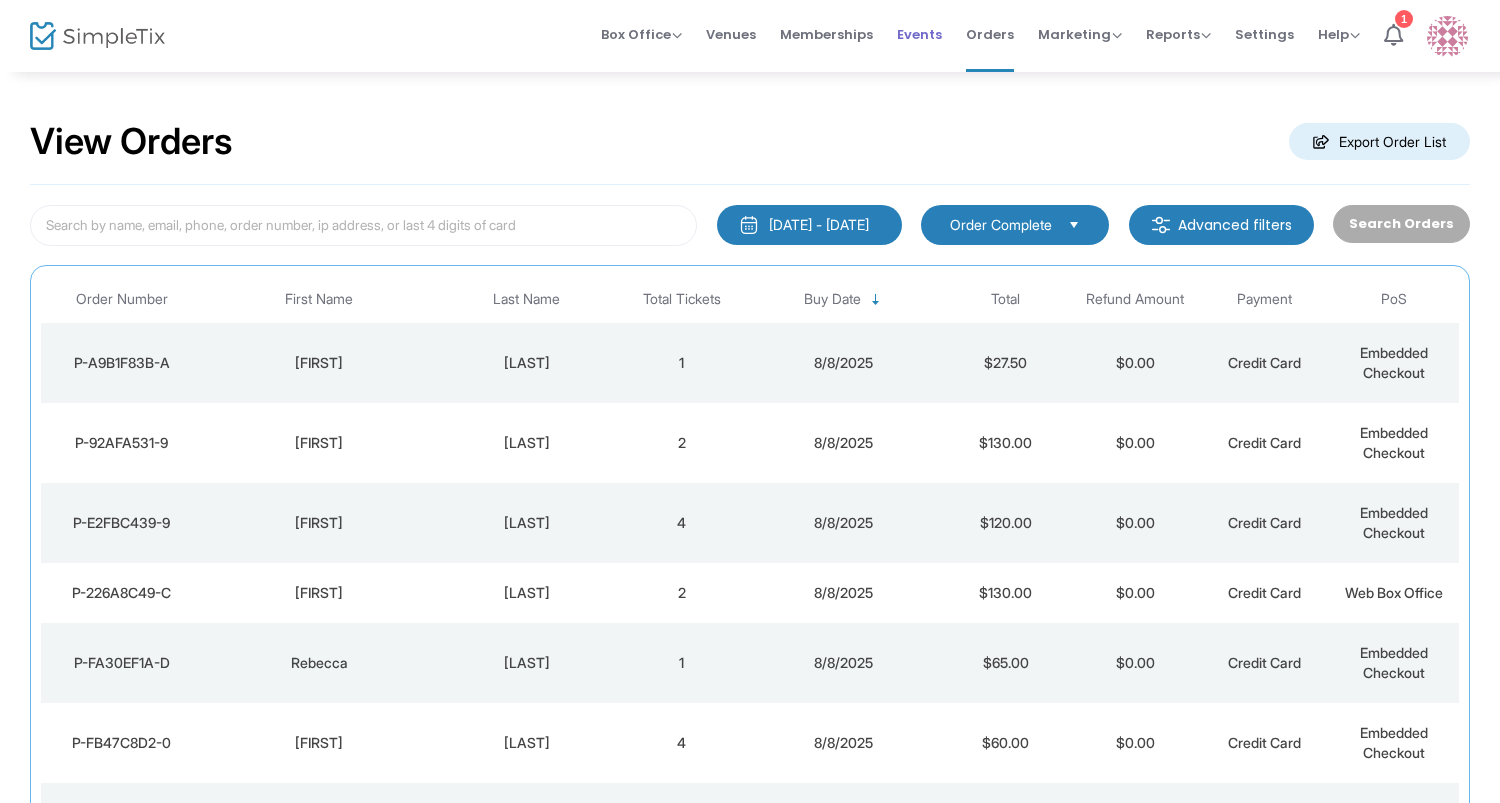 click on "Events" at bounding box center (919, 34) 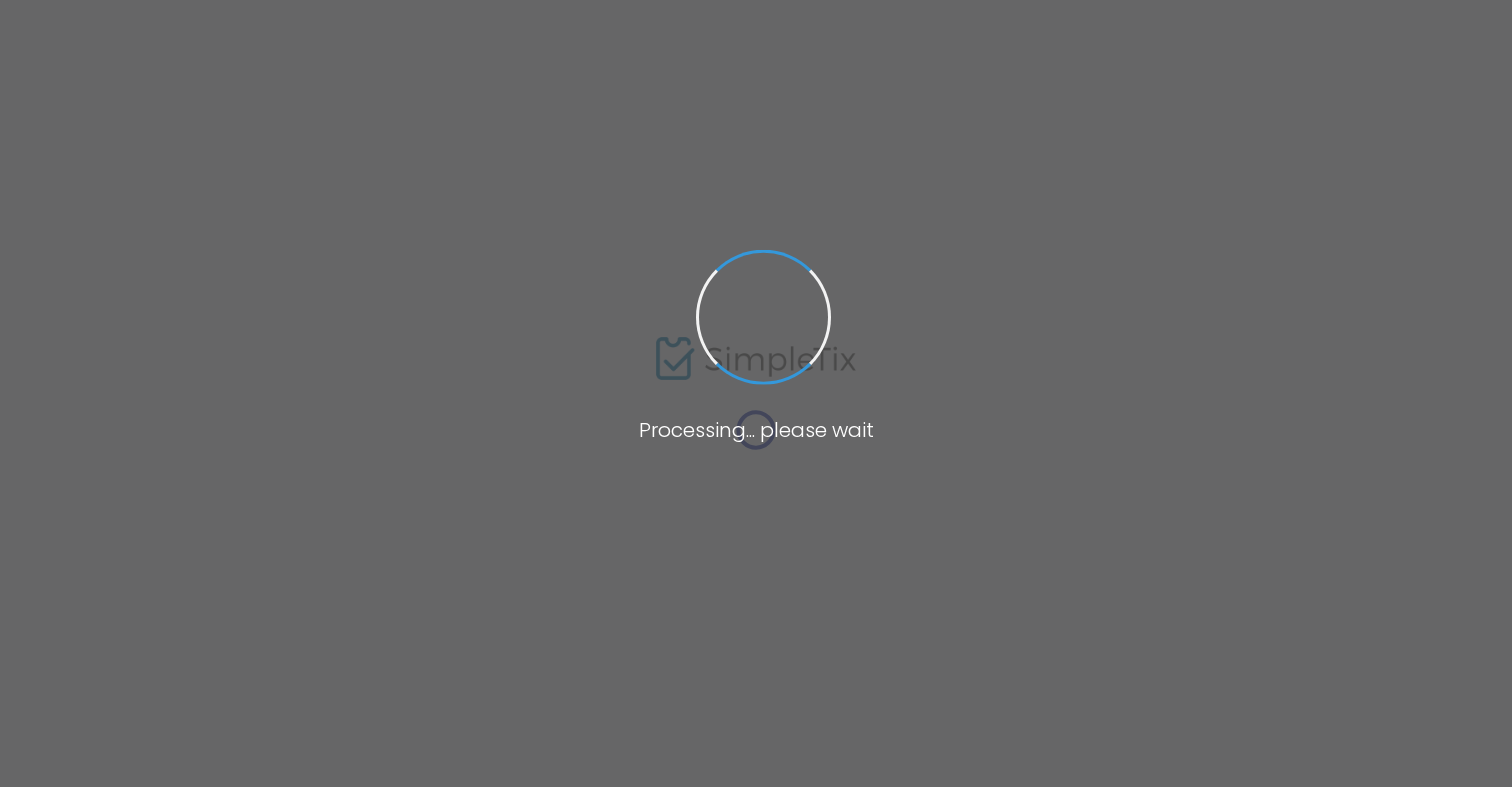 scroll, scrollTop: 0, scrollLeft: 0, axis: both 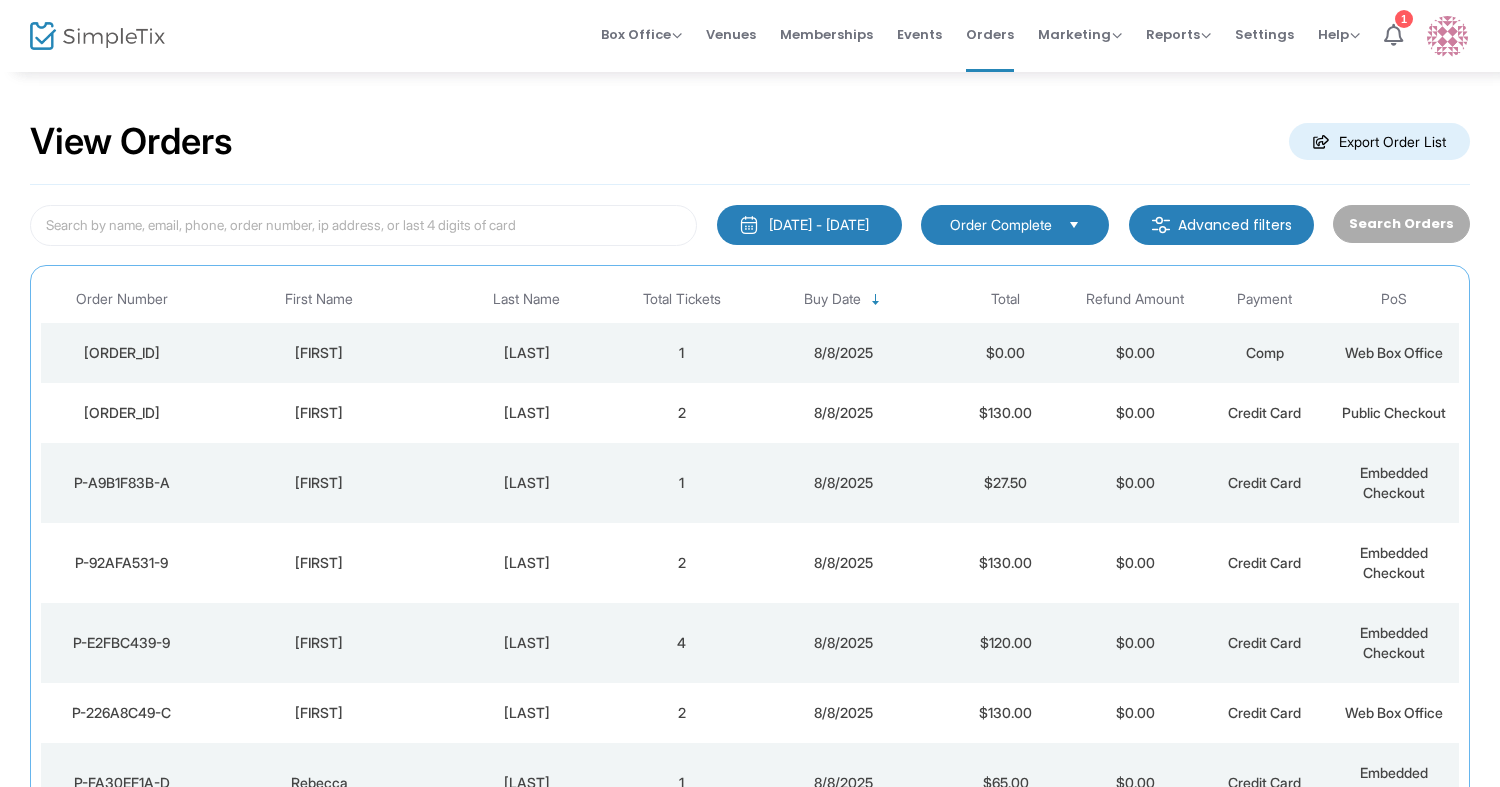 click on "[LAST]" 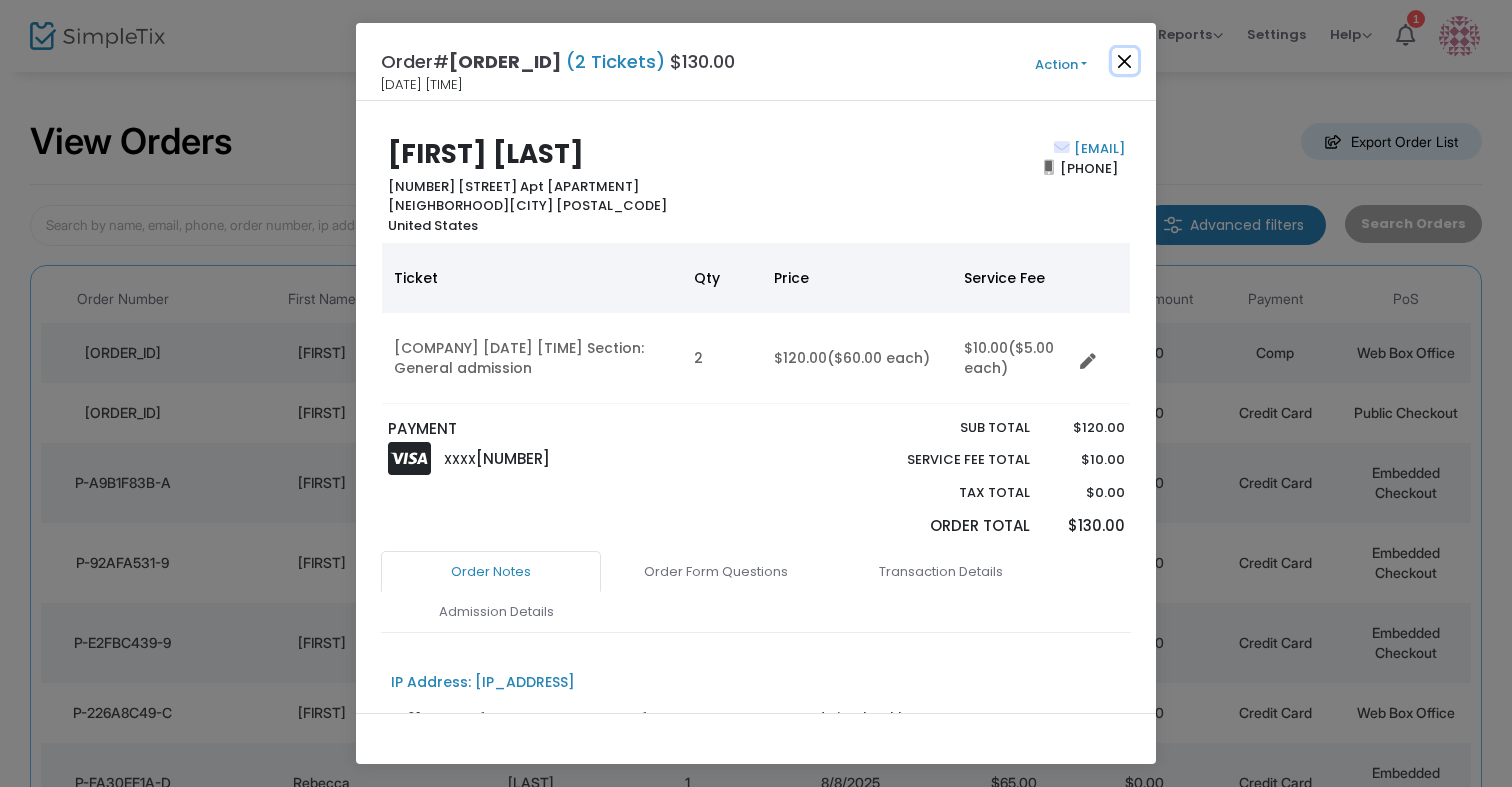 click 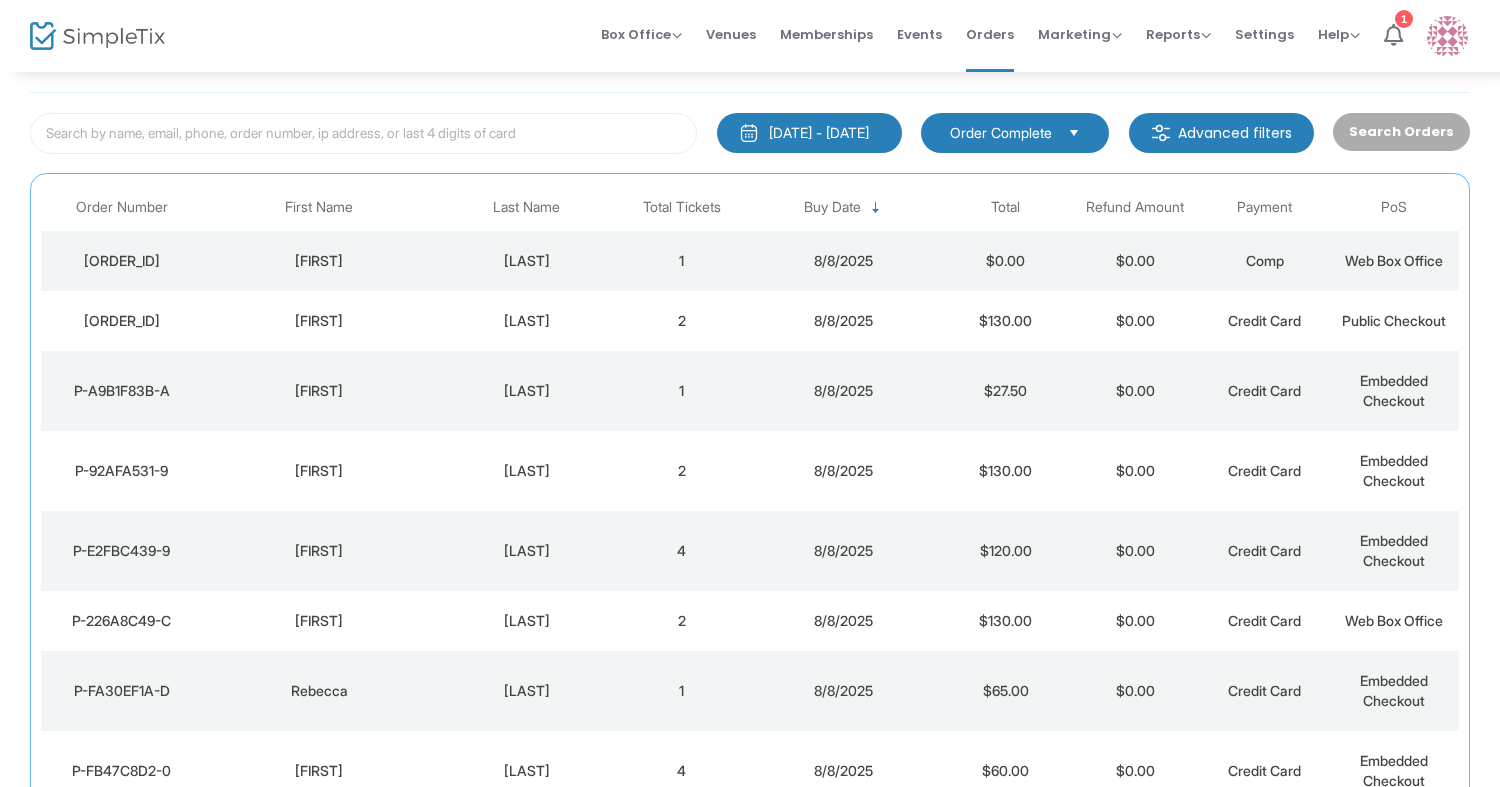 scroll, scrollTop: 116, scrollLeft: 0, axis: vertical 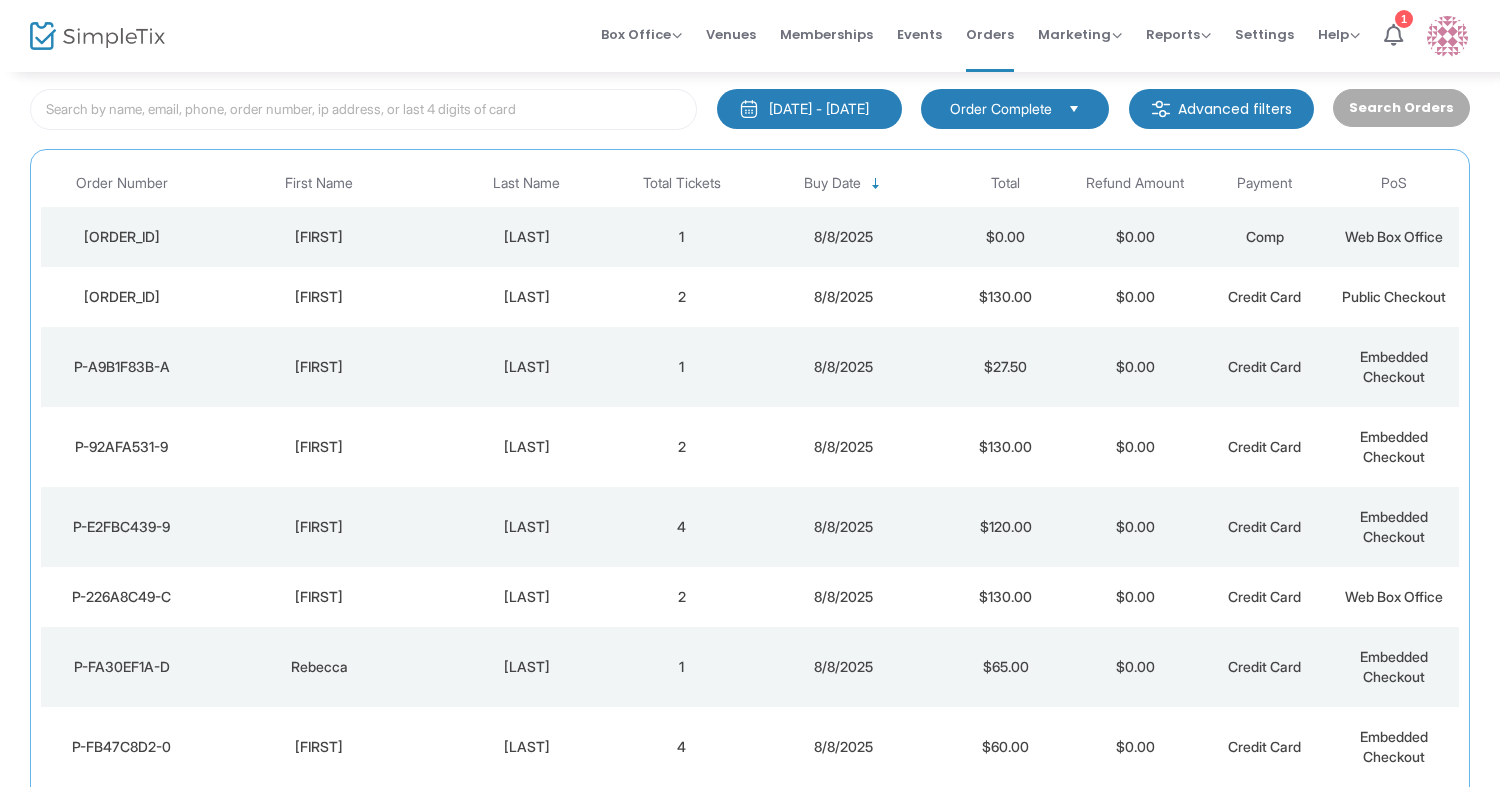 click on "[LAST]" 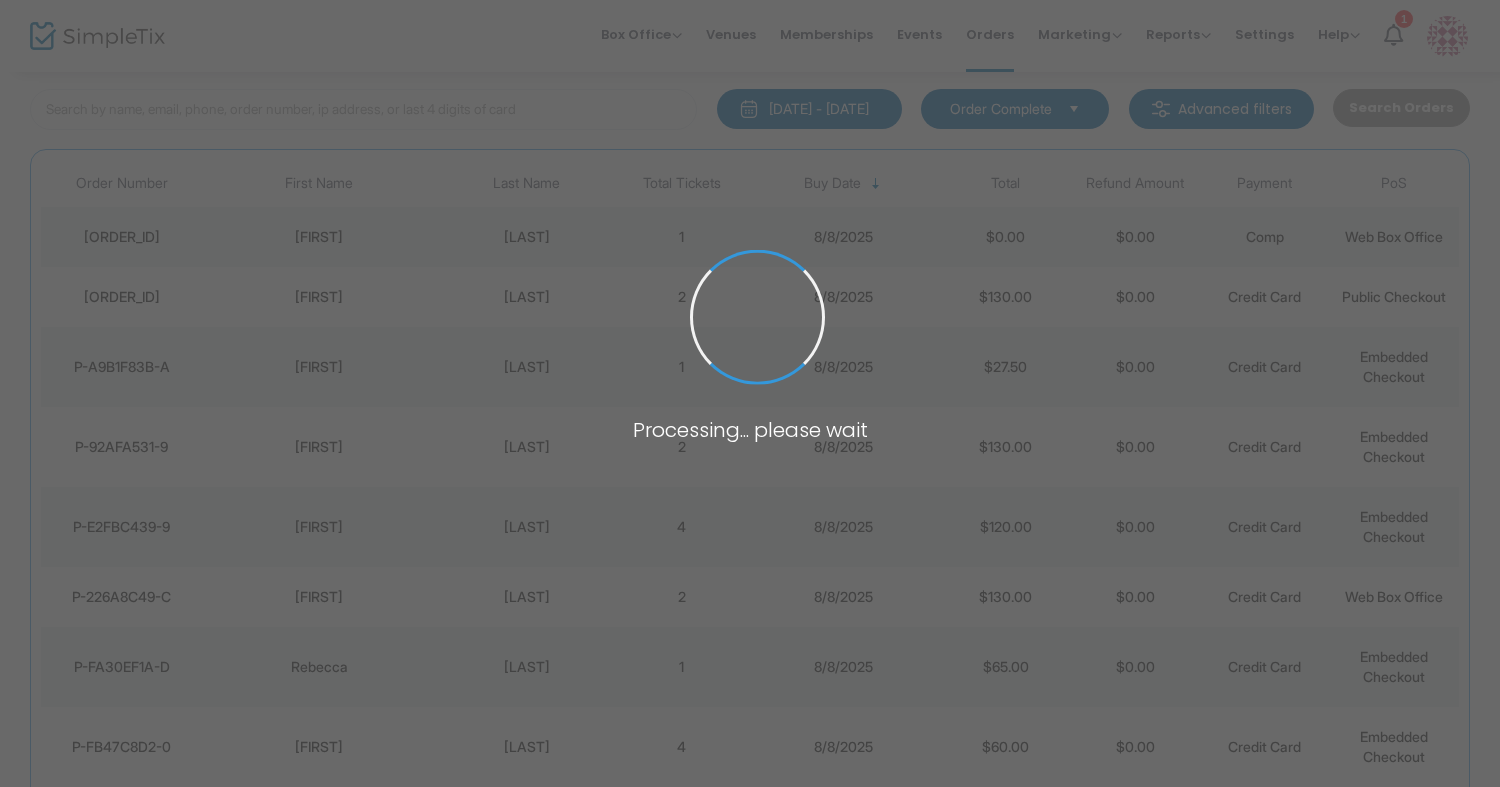 scroll, scrollTop: 0, scrollLeft: 0, axis: both 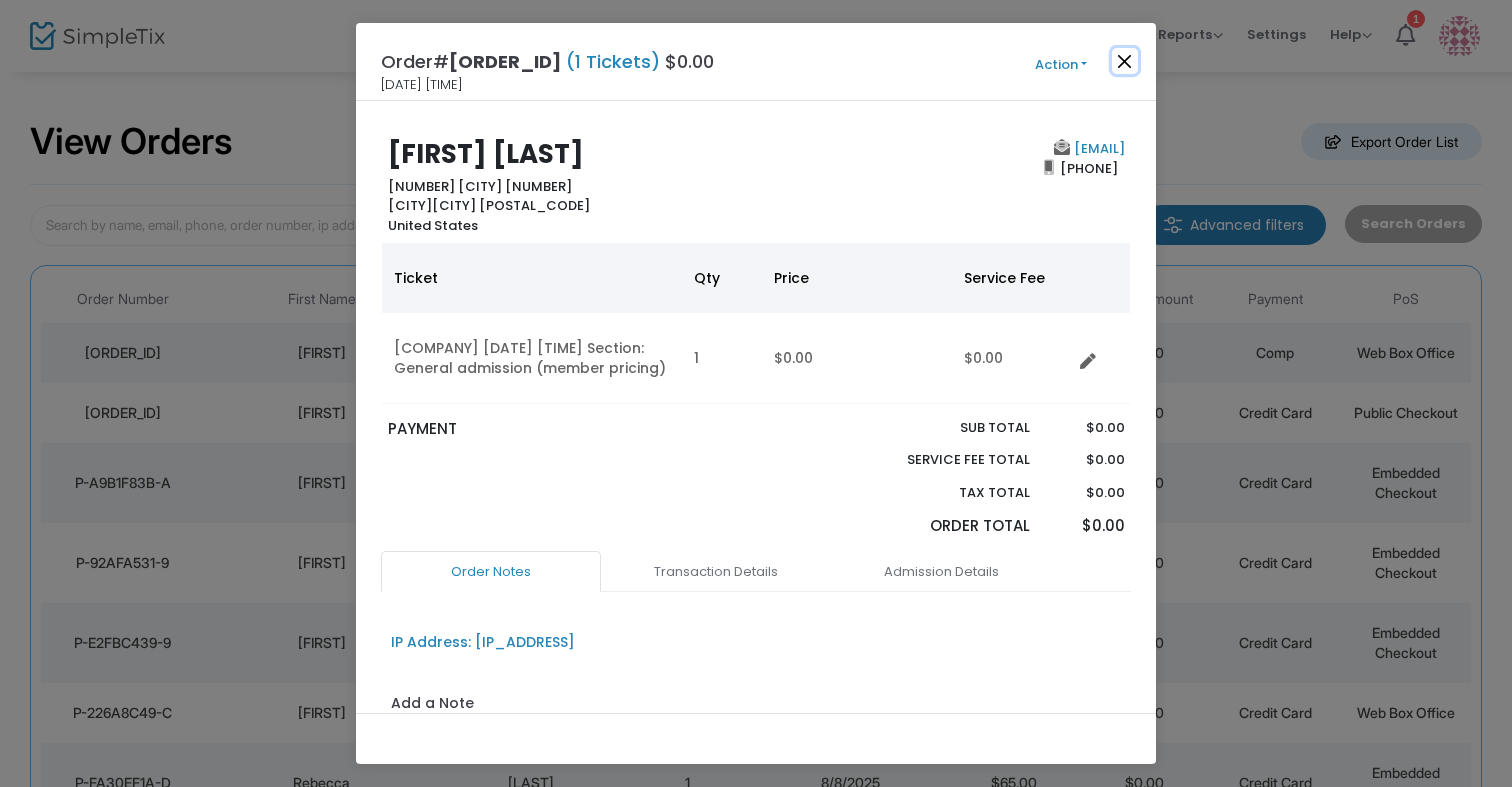 click 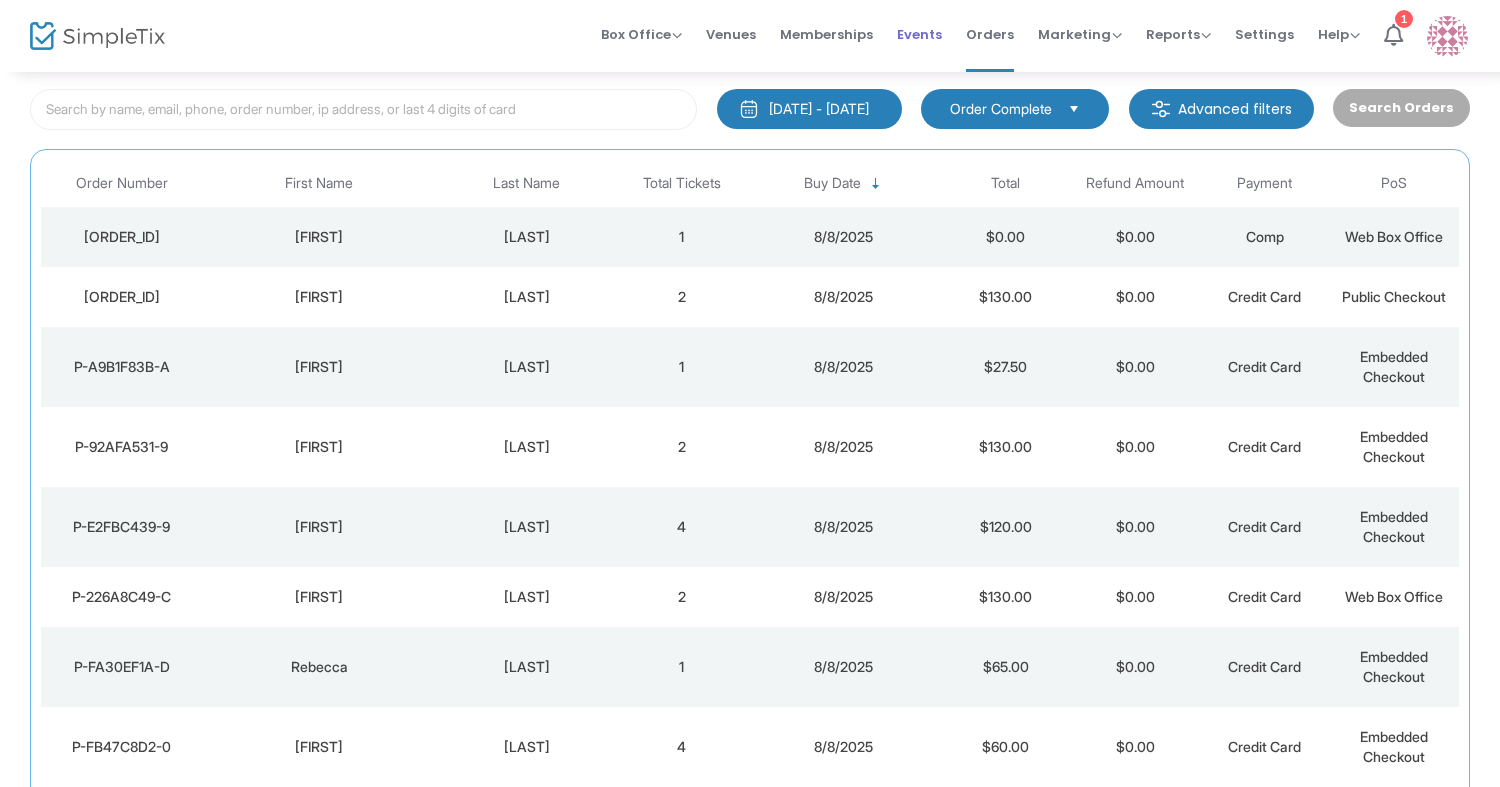 click on "Events" at bounding box center [919, 34] 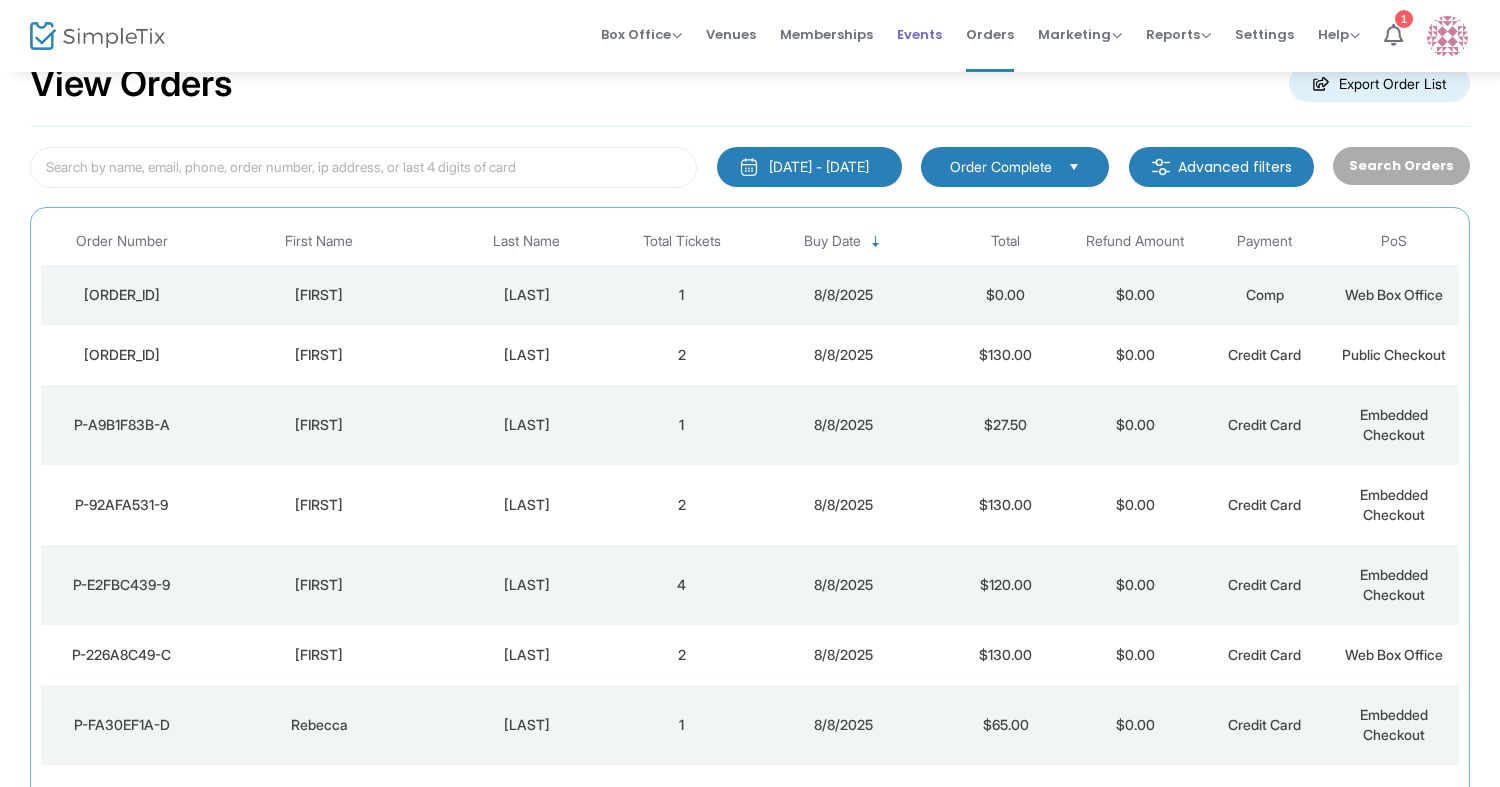 scroll, scrollTop: 336, scrollLeft: 0, axis: vertical 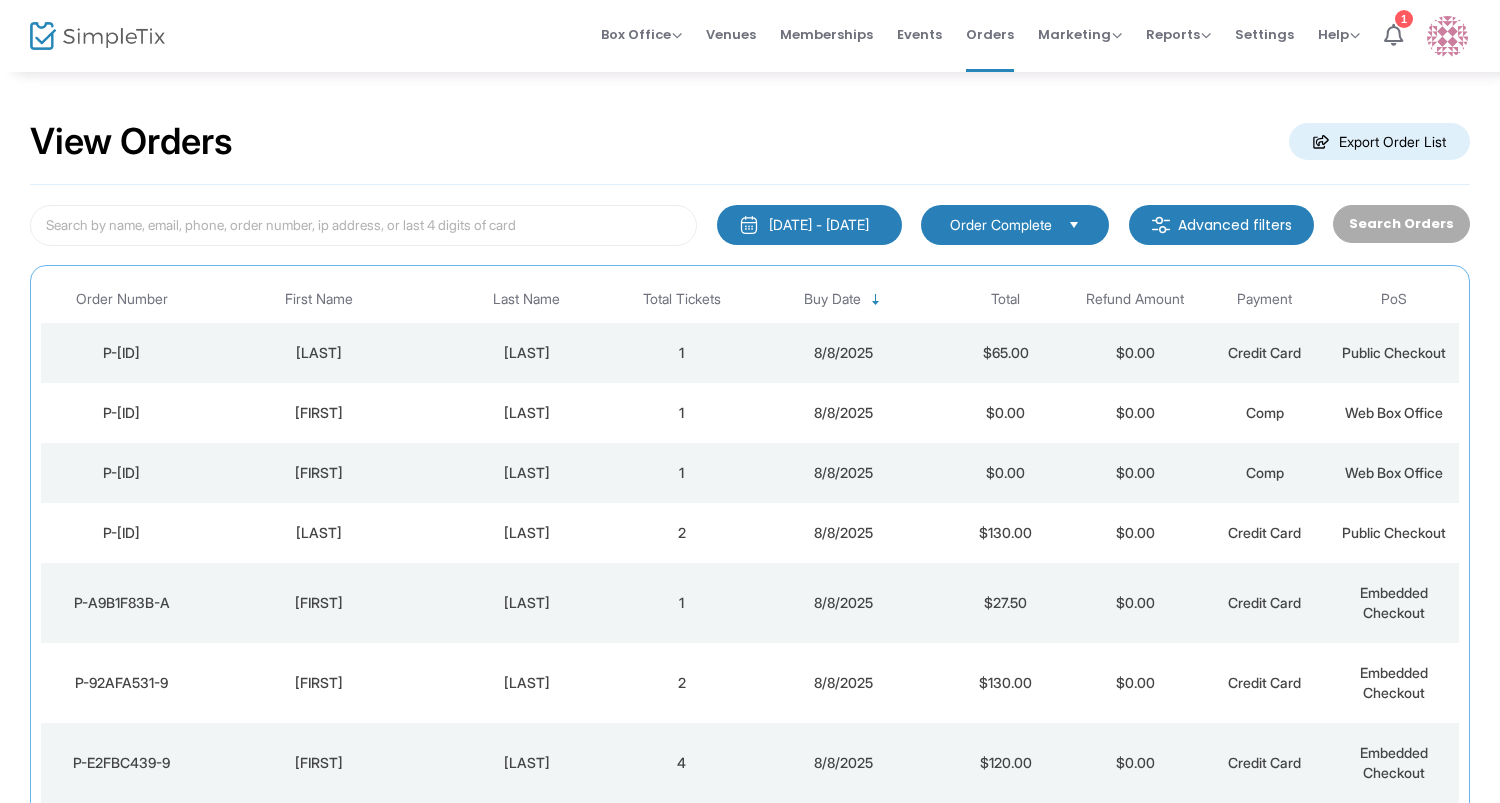 click on "[LAST]" 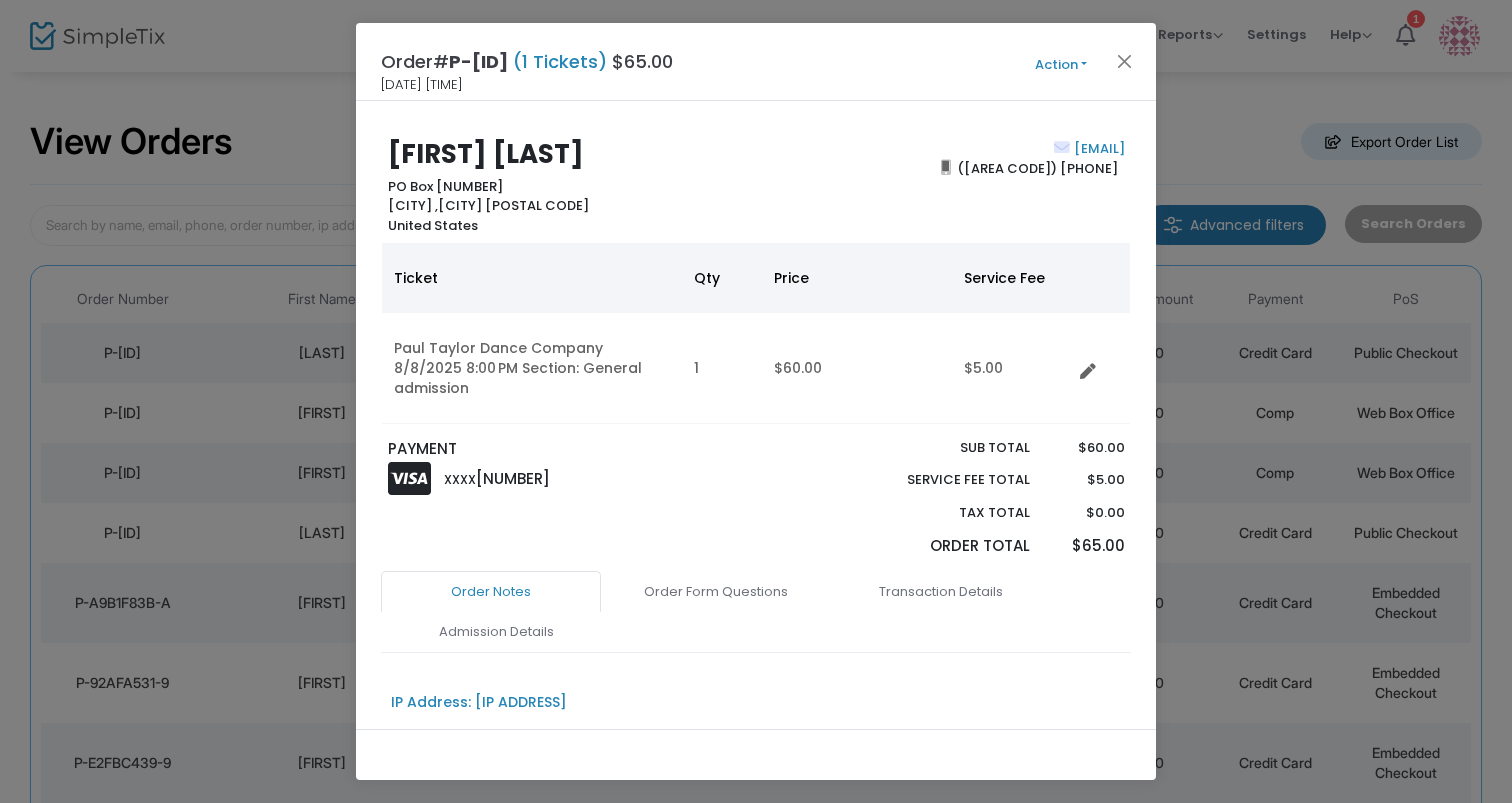 click on "[FIRST] [LAST]" 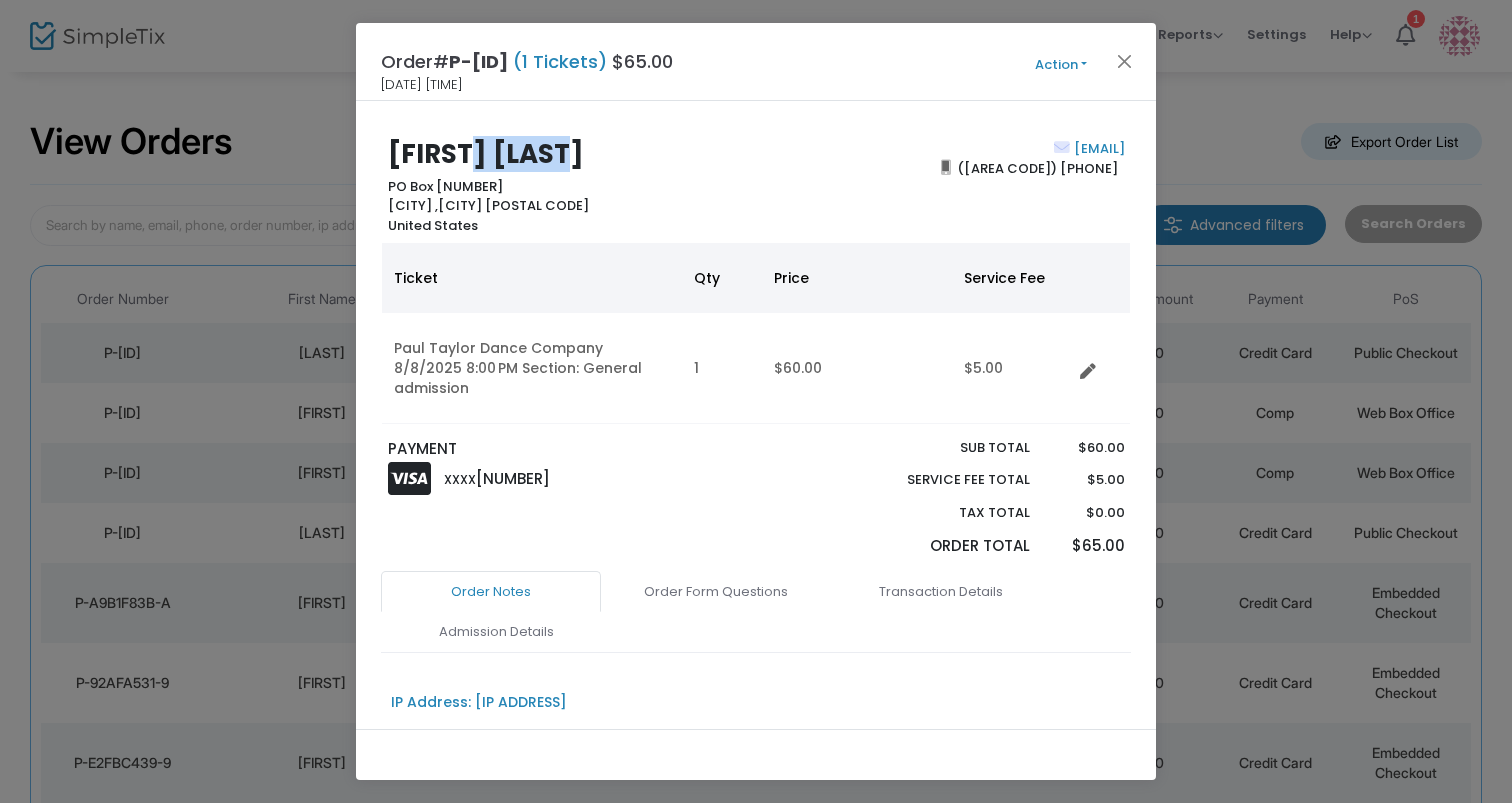 click on "[FIRST] [LAST]" 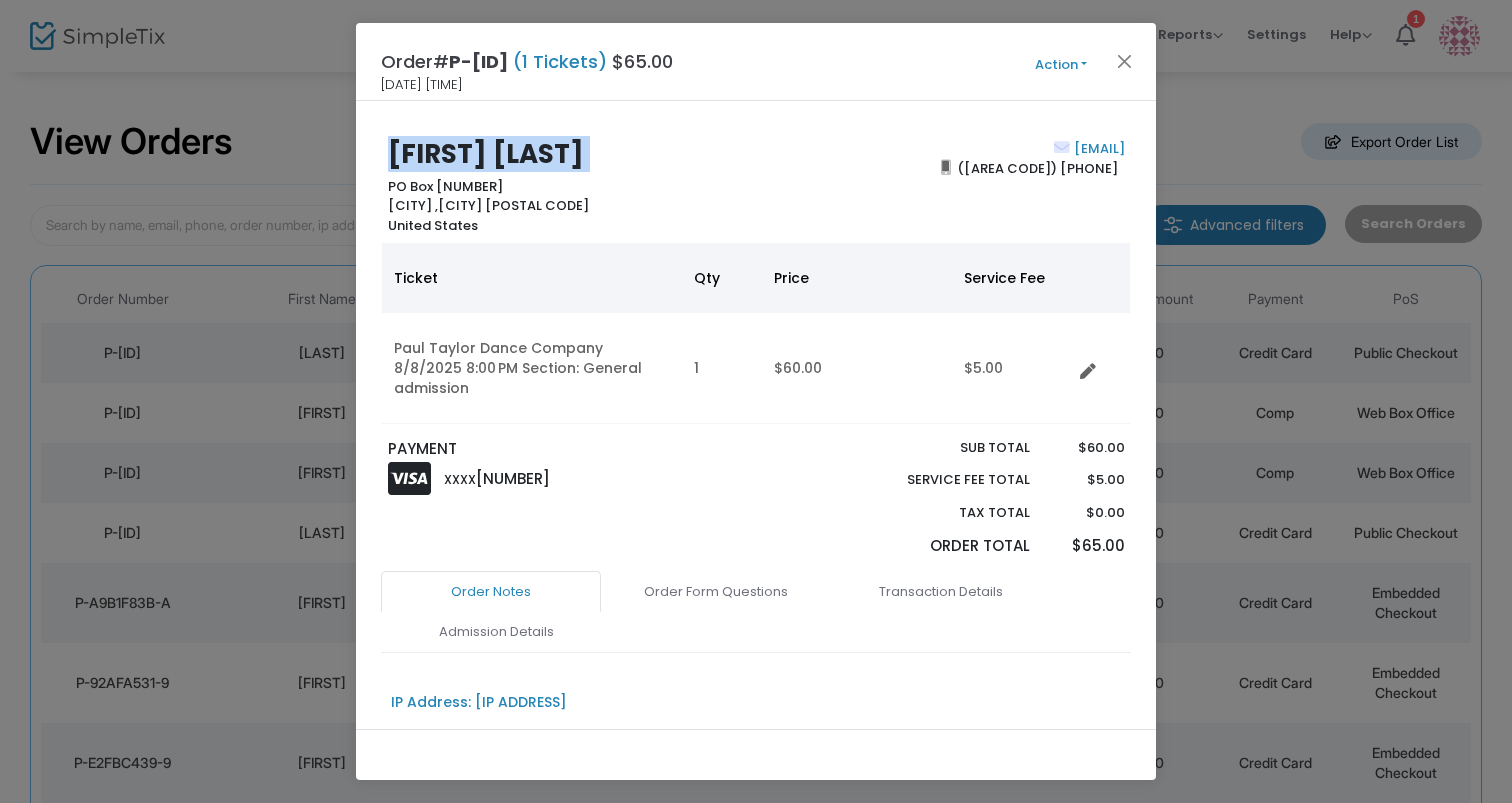 click on "[FIRST] [LAST]" 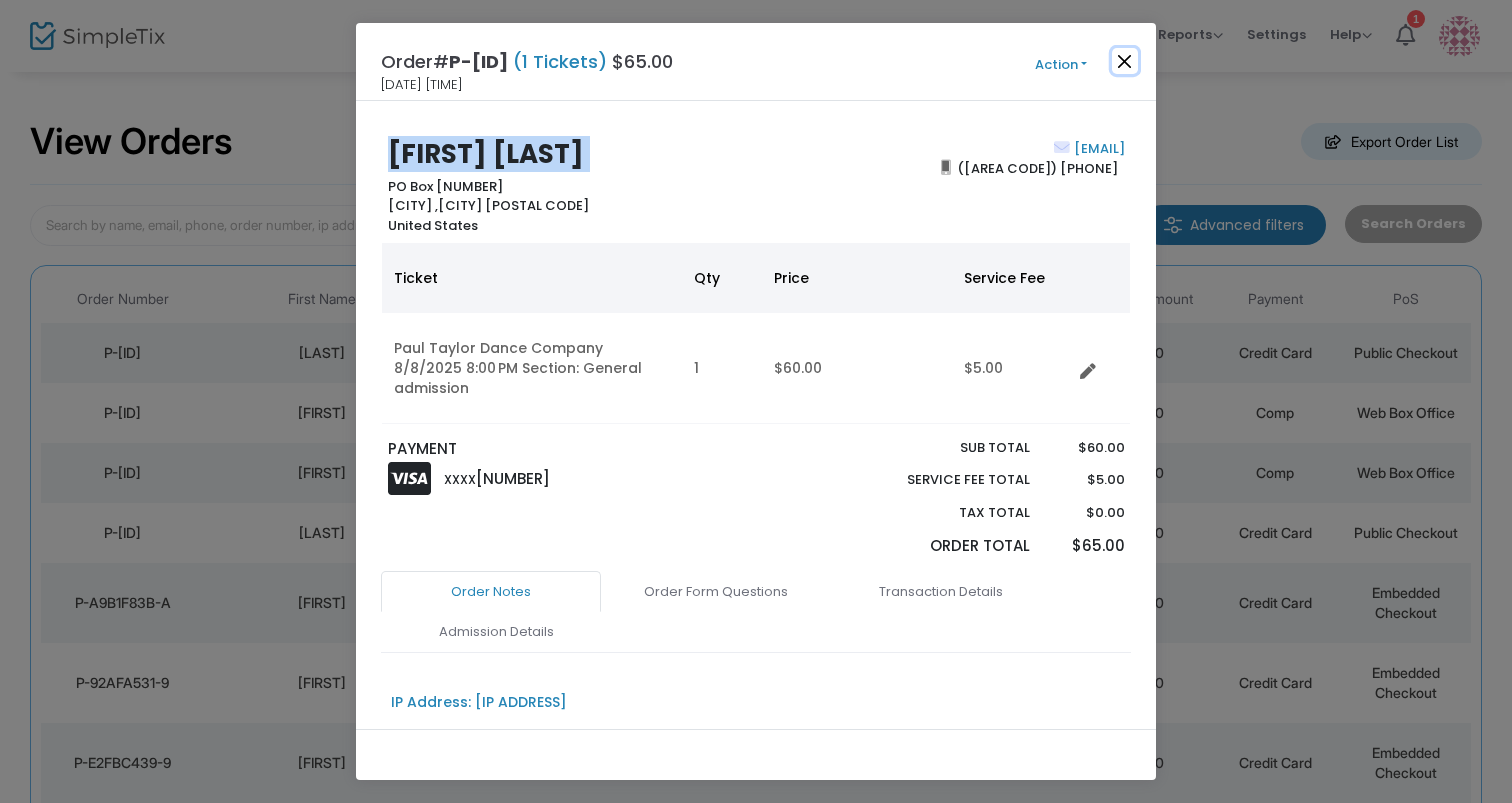 click 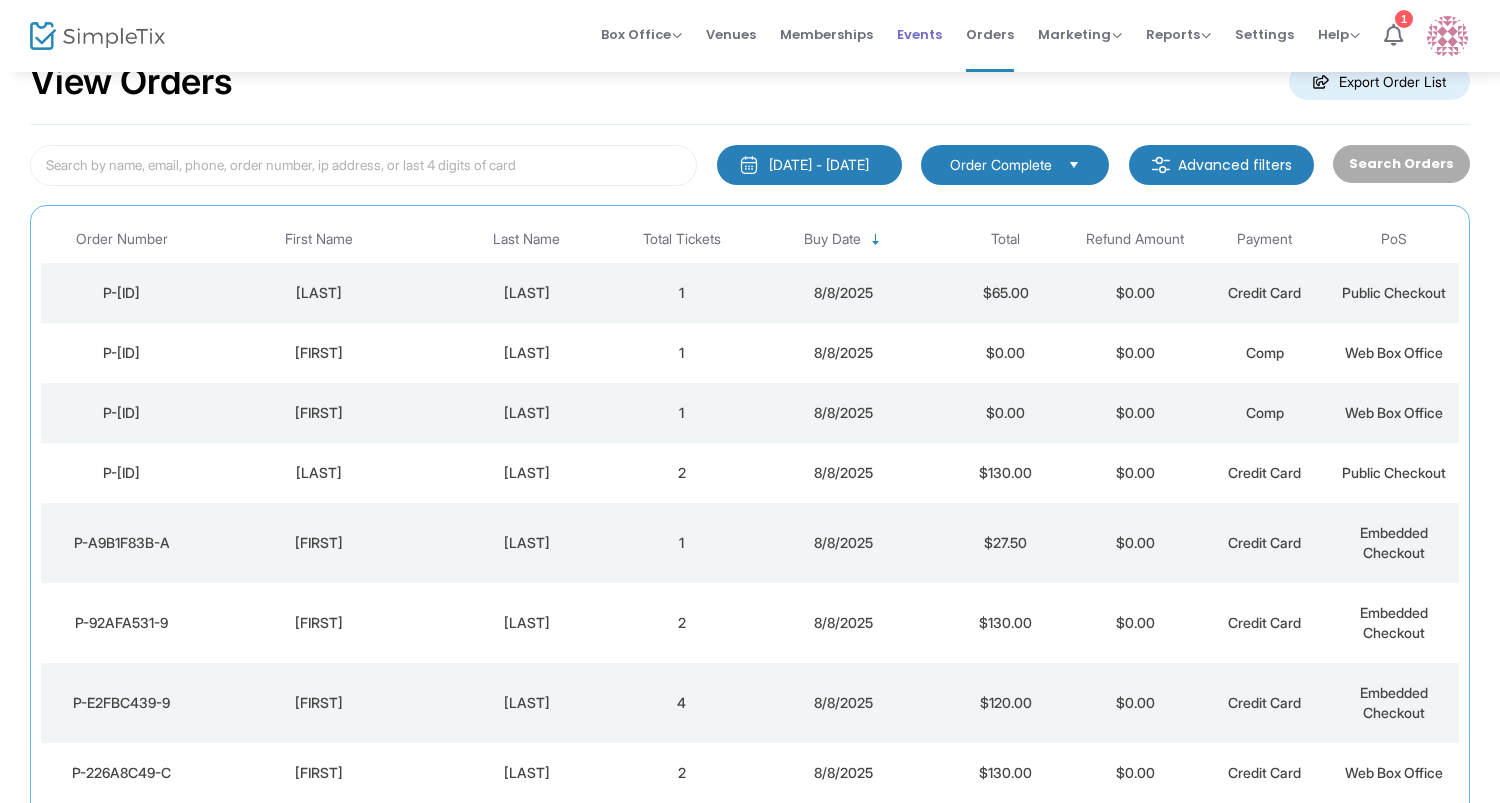 click on "Events" at bounding box center (919, 34) 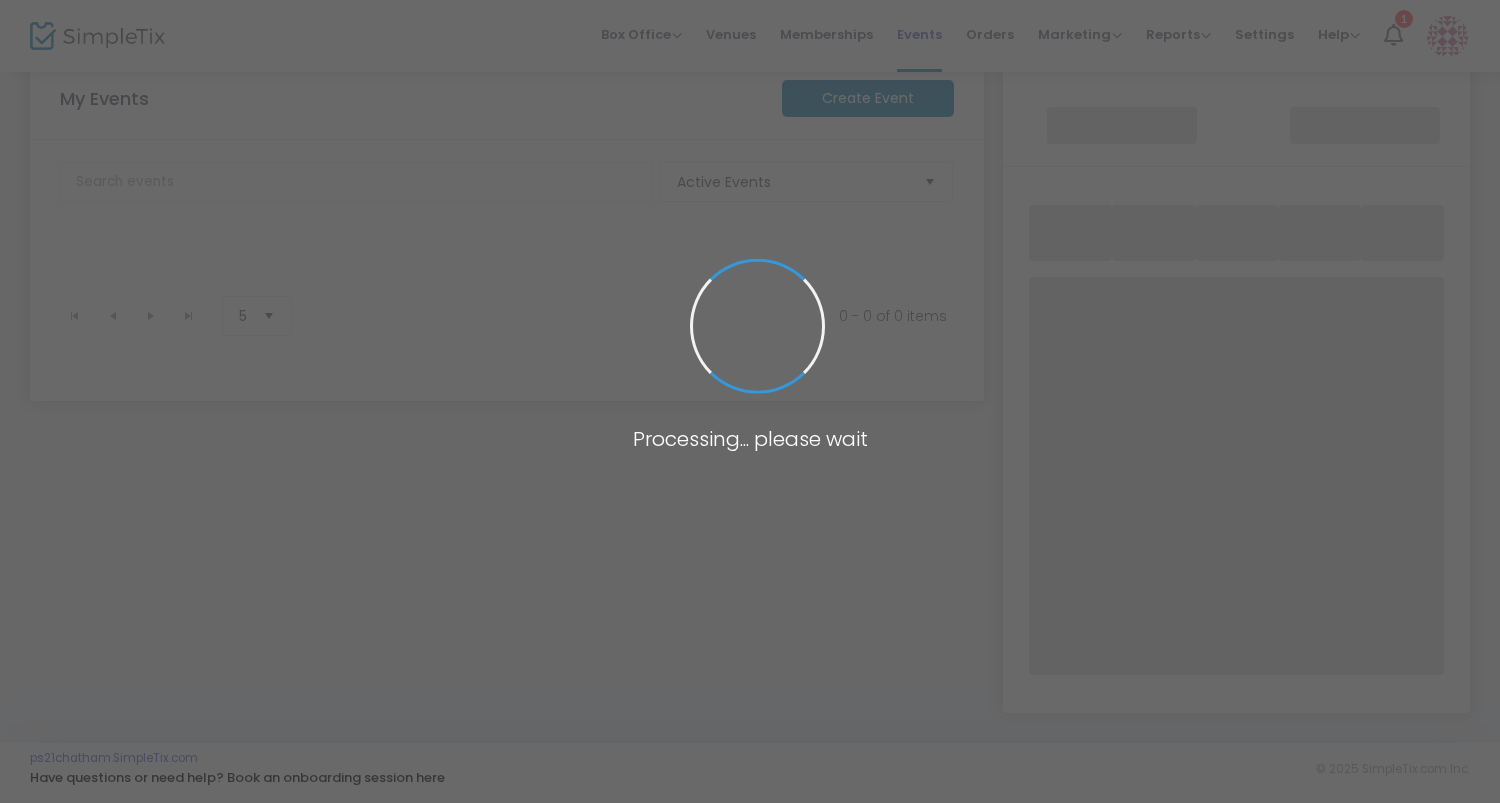 scroll, scrollTop: 321, scrollLeft: 0, axis: vertical 